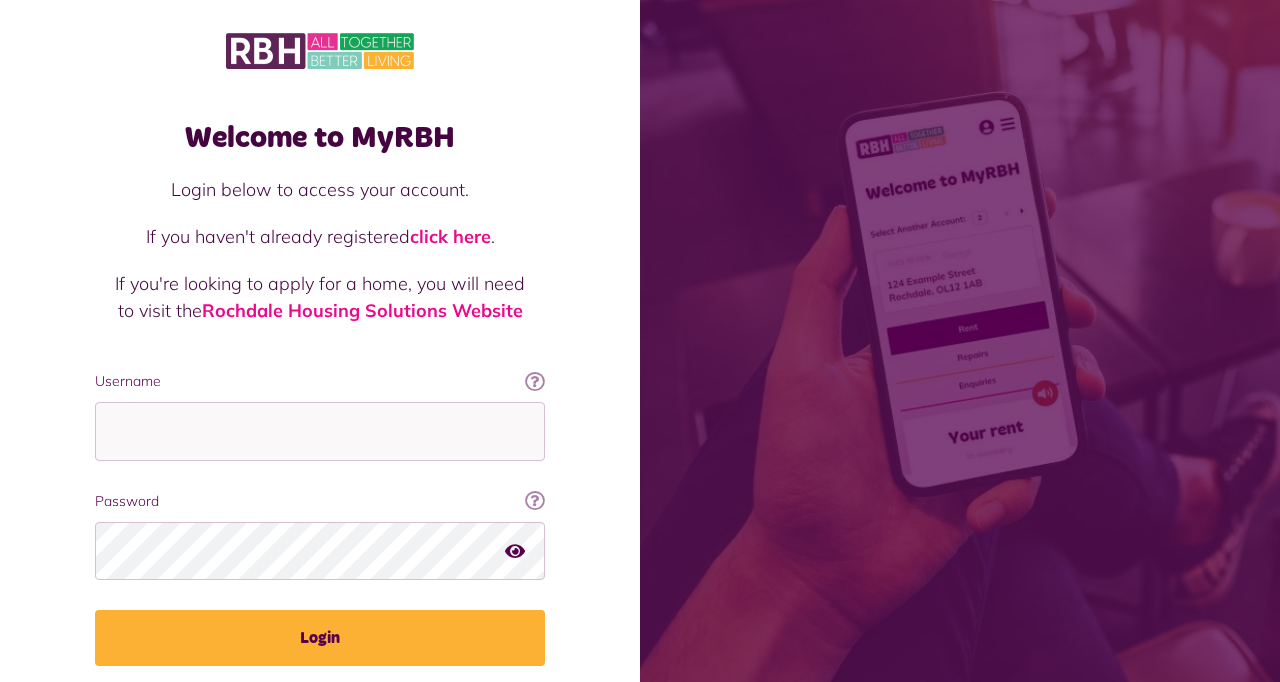 scroll, scrollTop: 0, scrollLeft: 0, axis: both 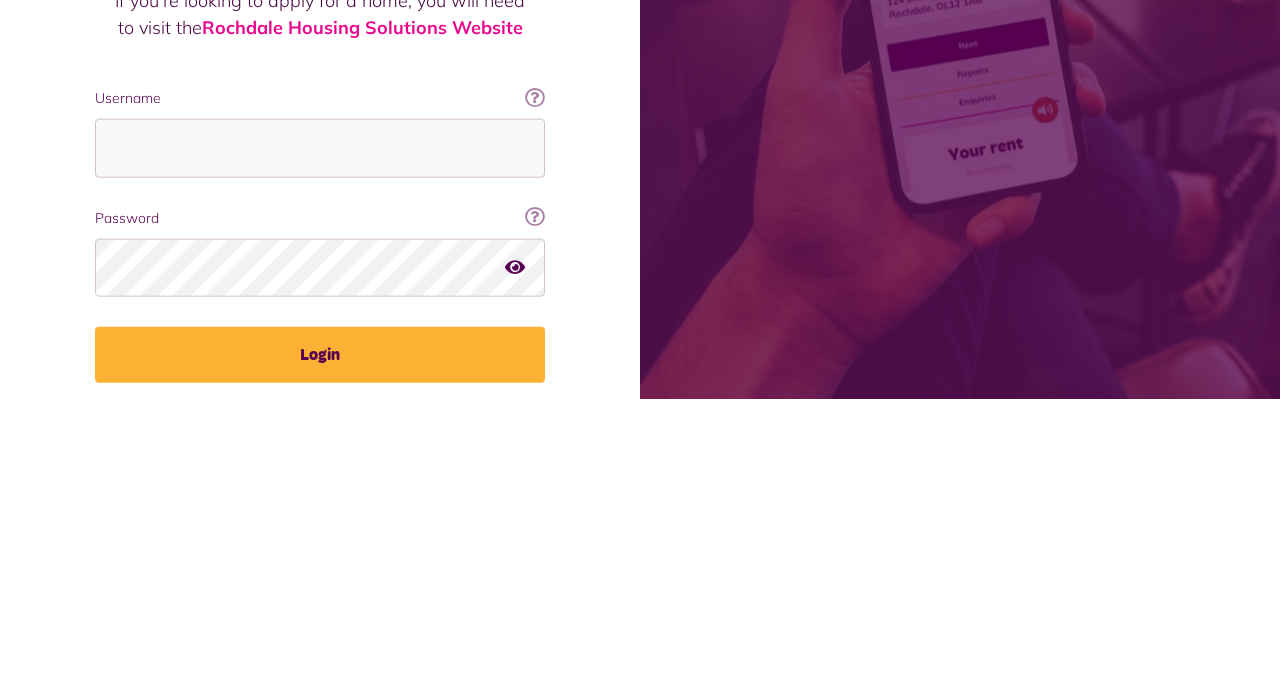 click on "Username" at bounding box center (320, 431) 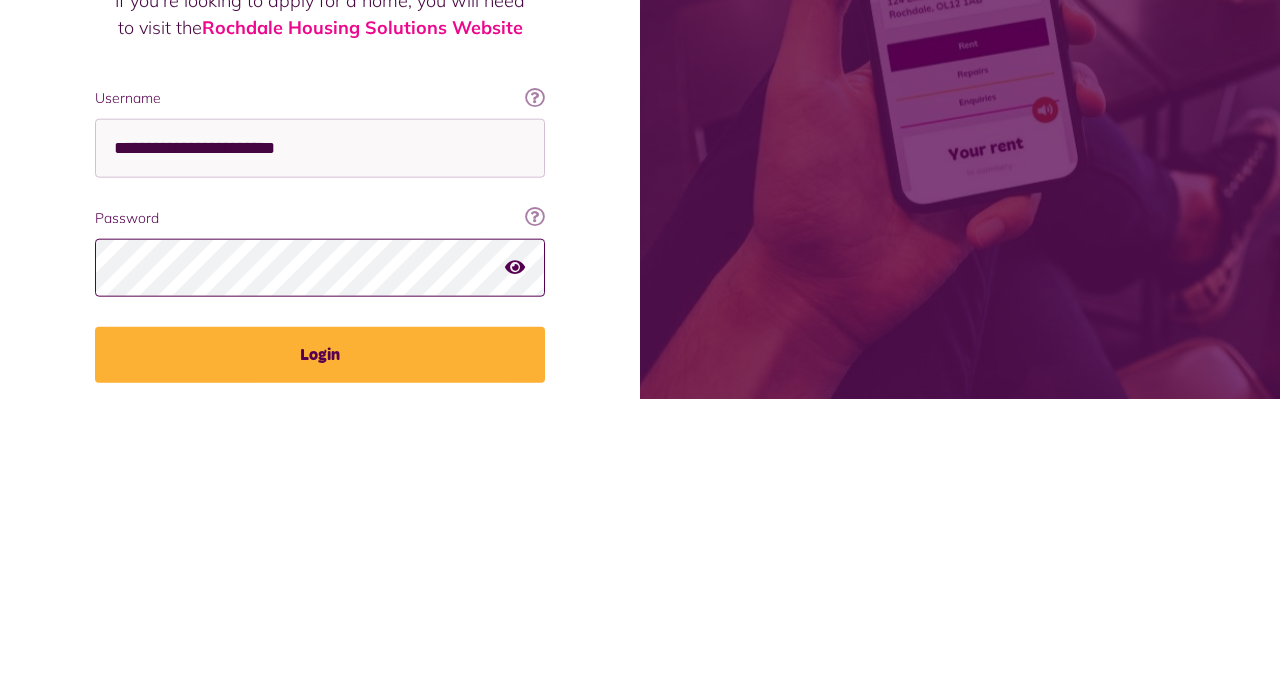 click on "Login" at bounding box center (320, 638) 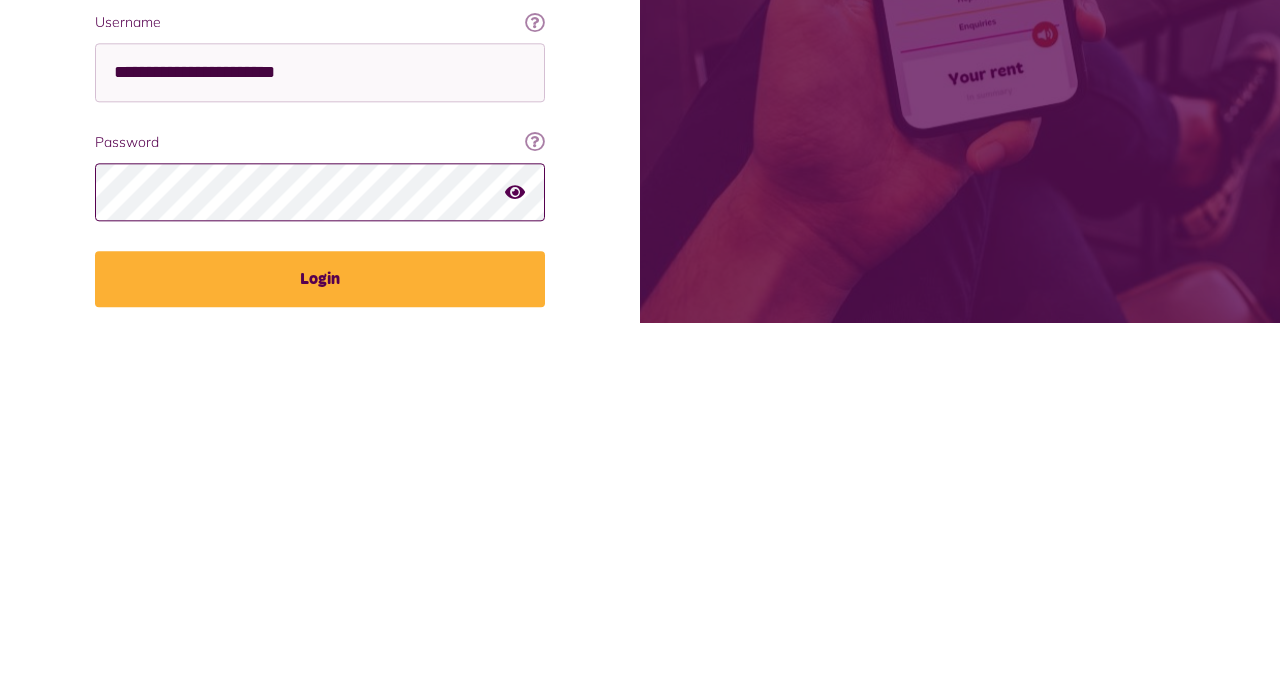 scroll, scrollTop: 15, scrollLeft: 0, axis: vertical 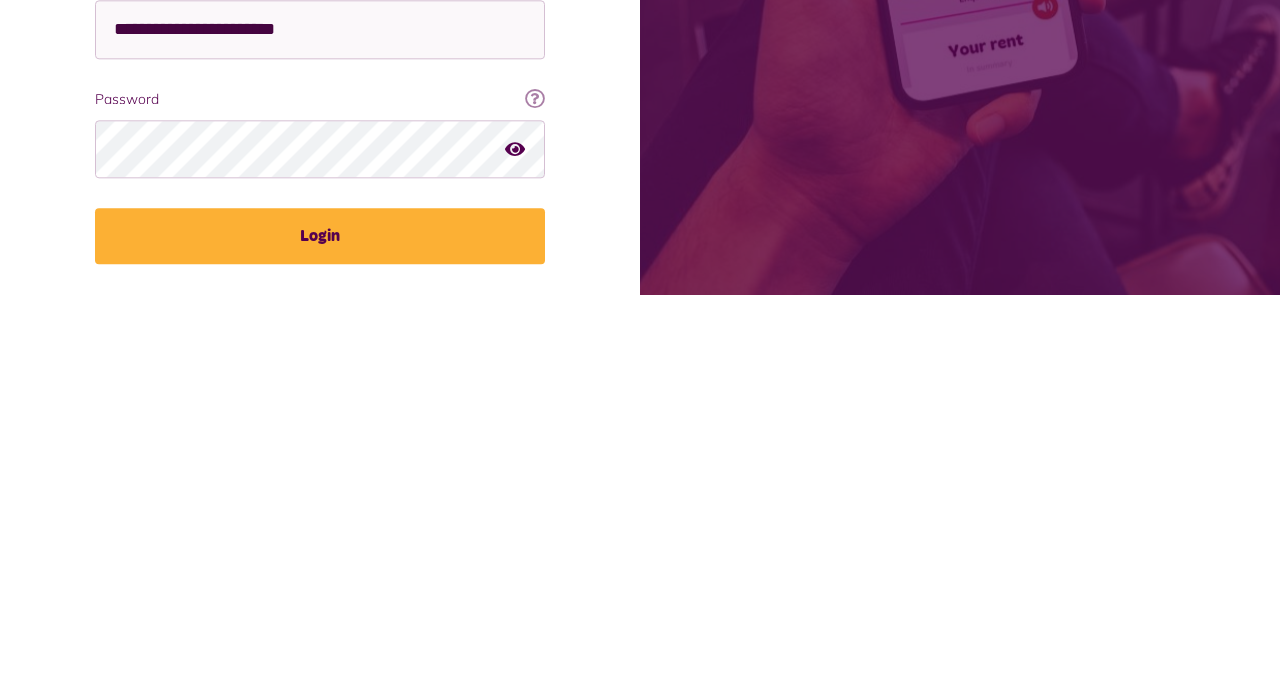 click on "Login" at bounding box center [320, 623] 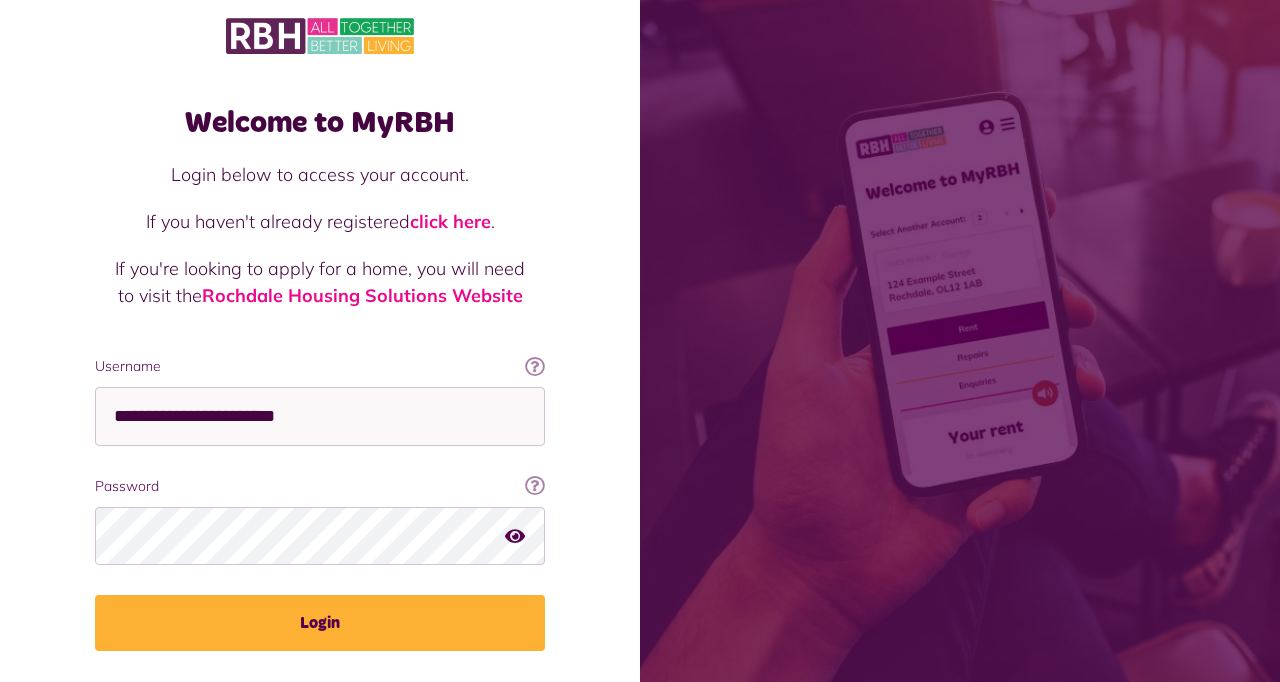 scroll, scrollTop: 0, scrollLeft: 0, axis: both 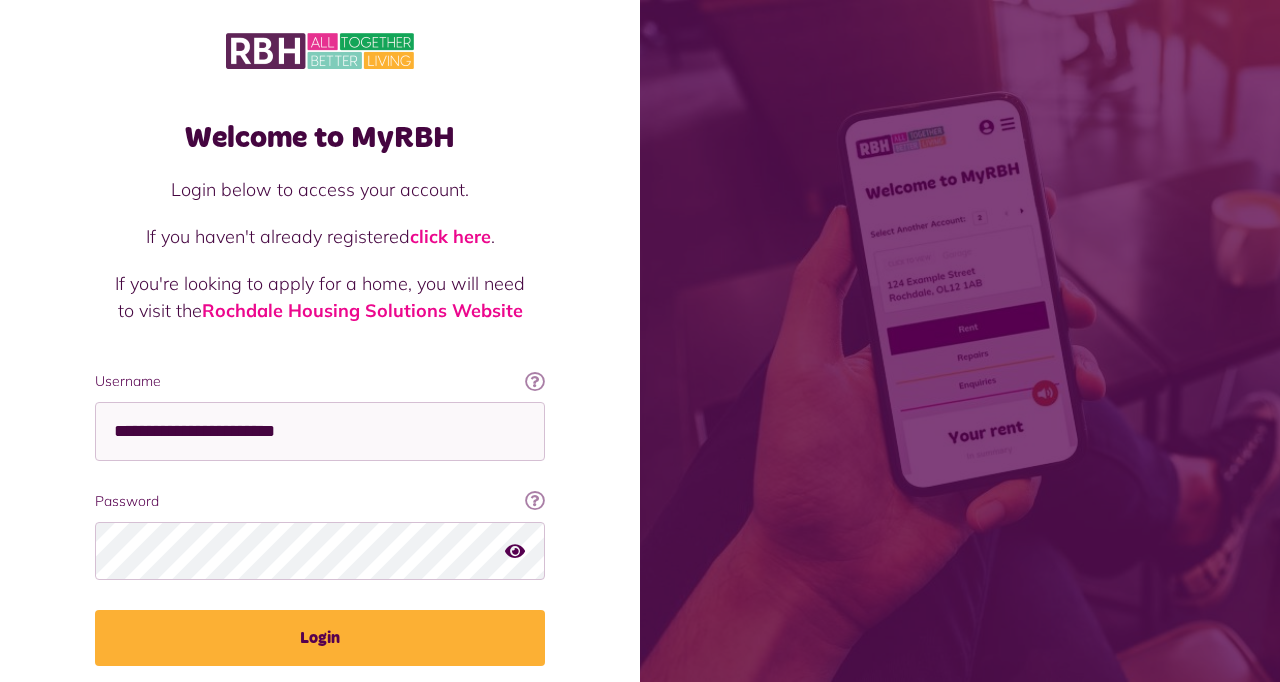 click on "Login" at bounding box center [320, 638] 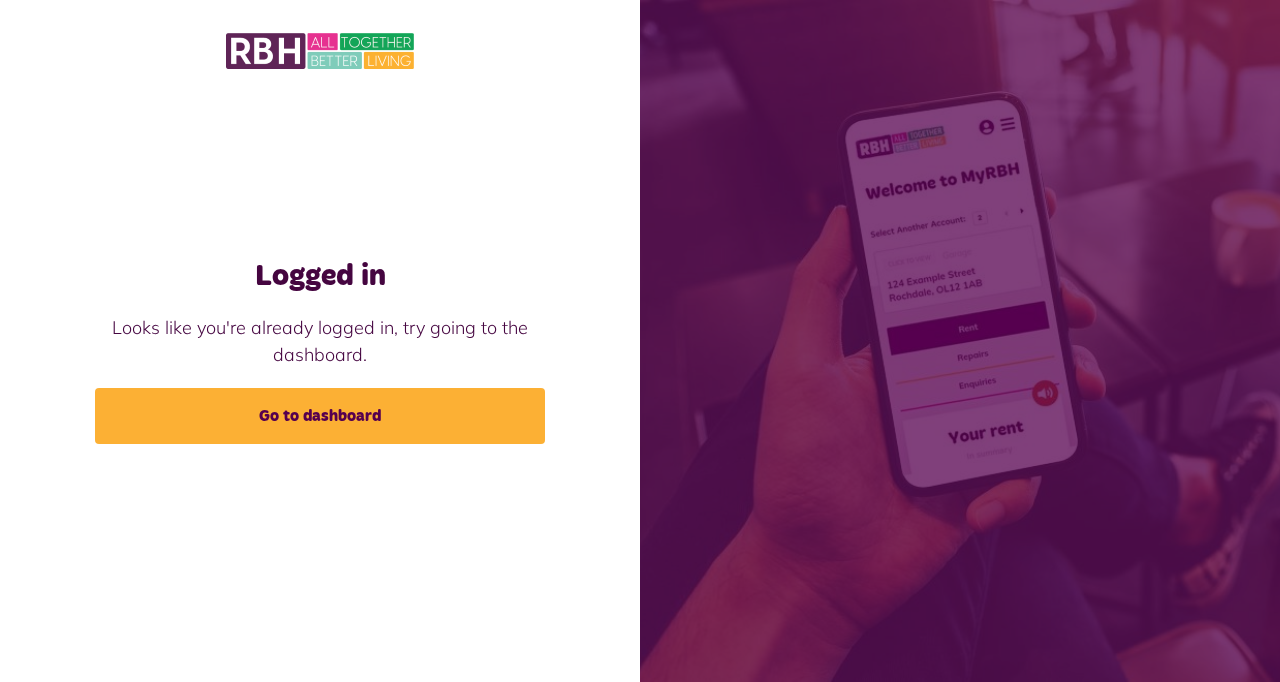 scroll, scrollTop: 0, scrollLeft: 0, axis: both 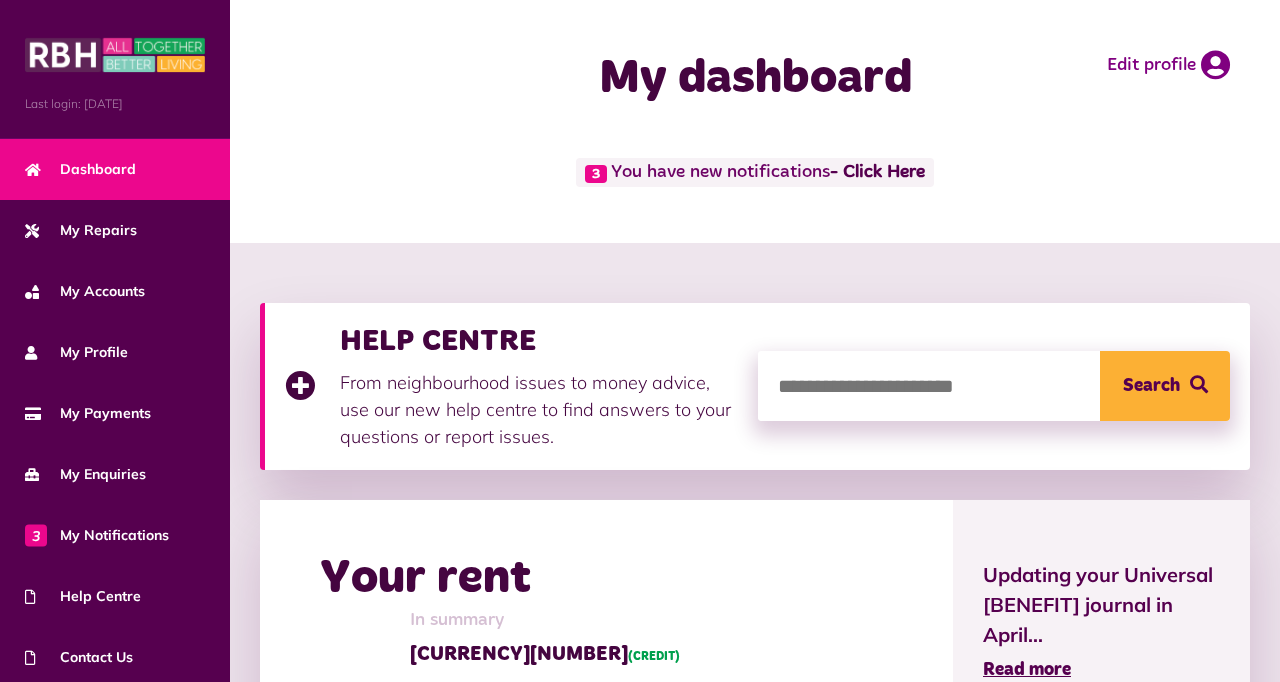 click on "My Enquiries" at bounding box center (115, 474) 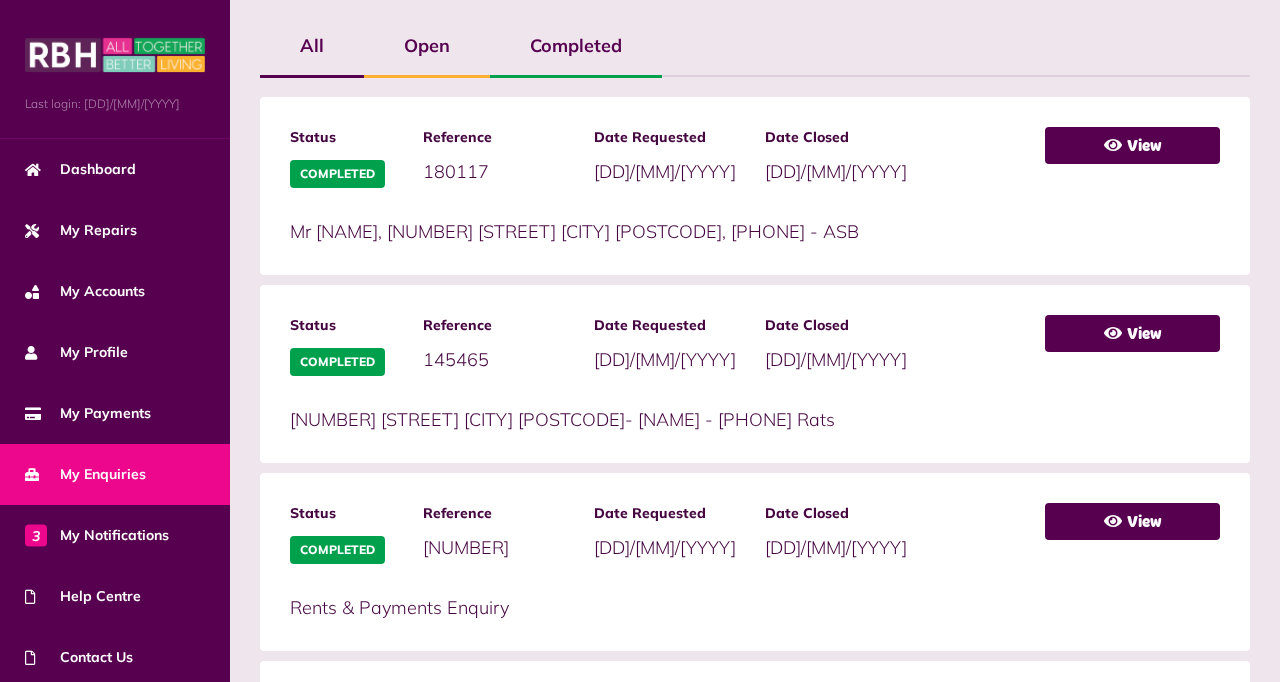scroll, scrollTop: 495, scrollLeft: 0, axis: vertical 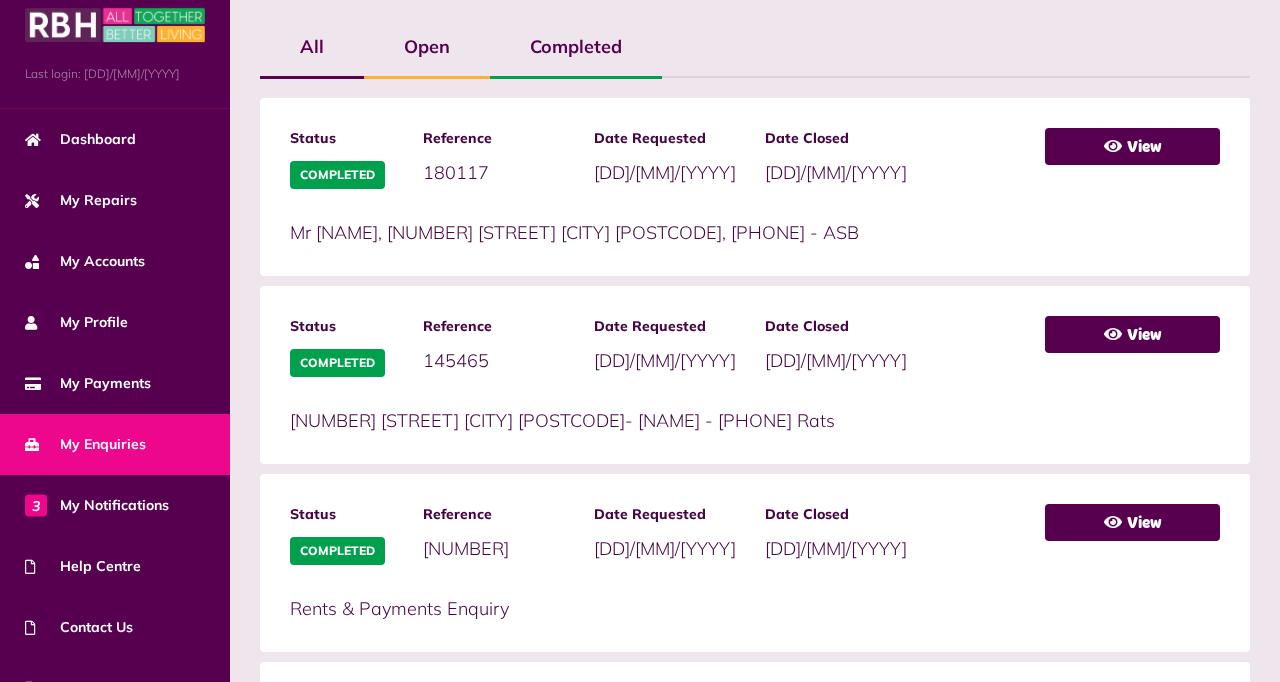 click on "3  My Notifications" at bounding box center (97, 505) 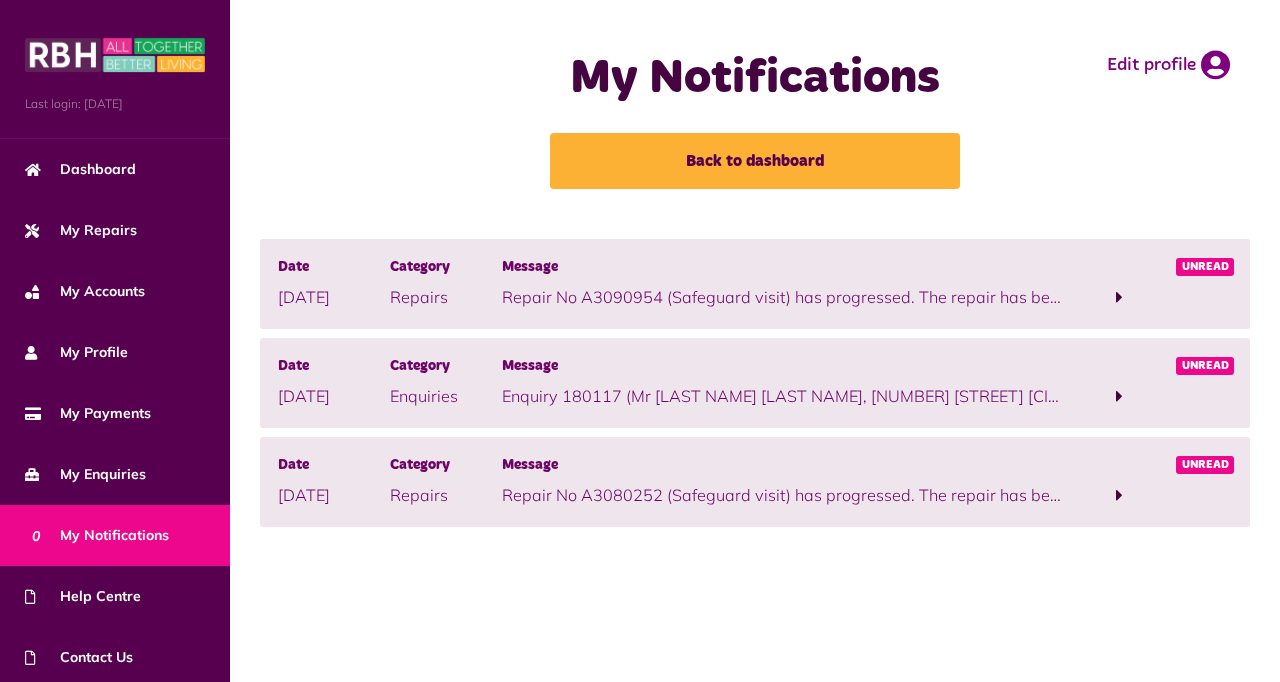scroll, scrollTop: 0, scrollLeft: 0, axis: both 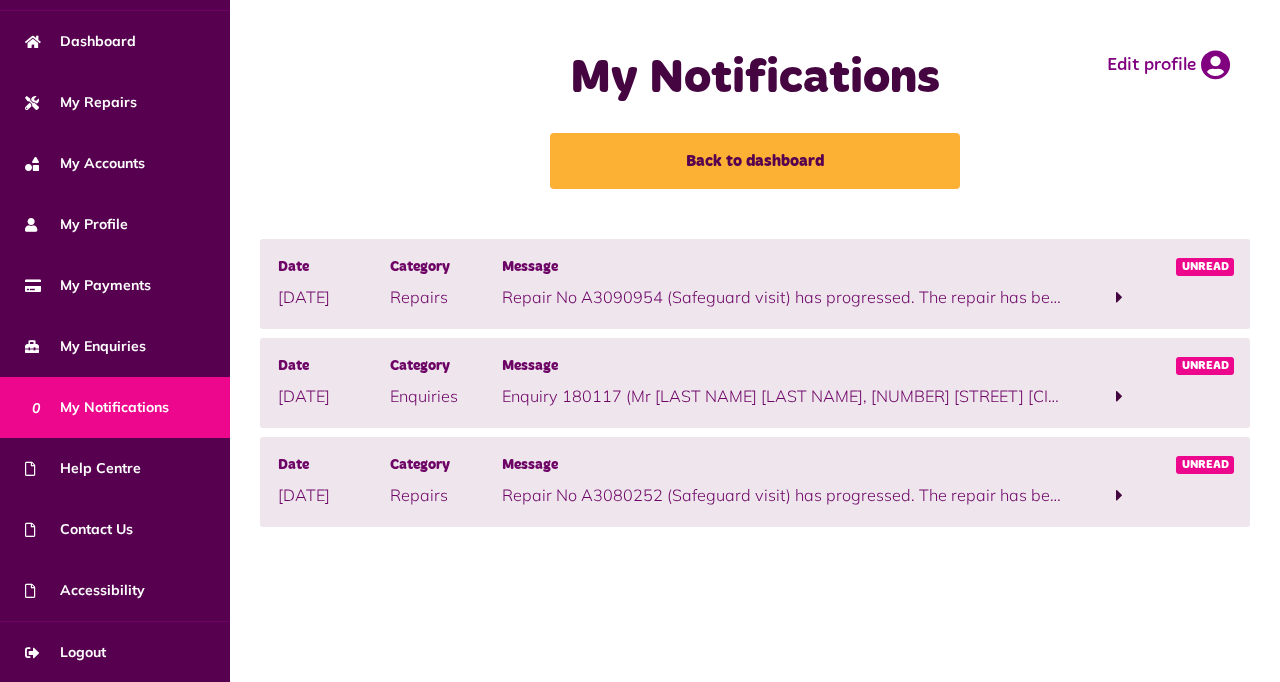 click on "Logout" at bounding box center (65, 652) 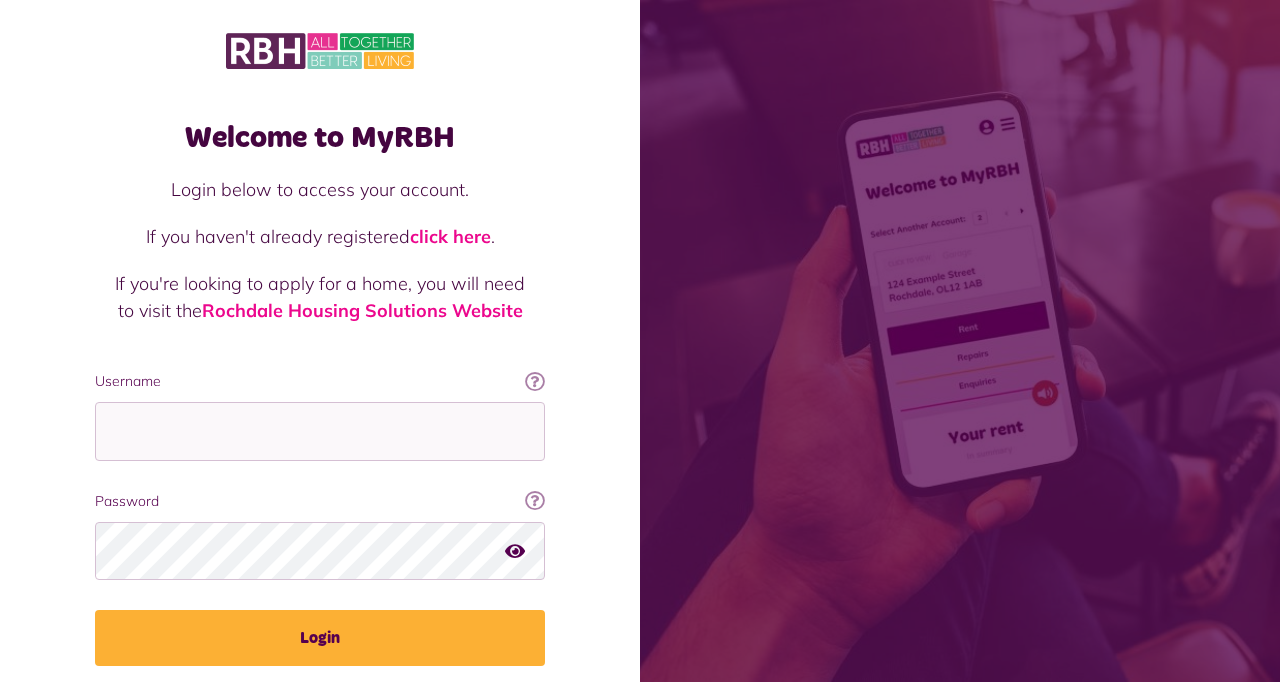 scroll, scrollTop: 0, scrollLeft: 0, axis: both 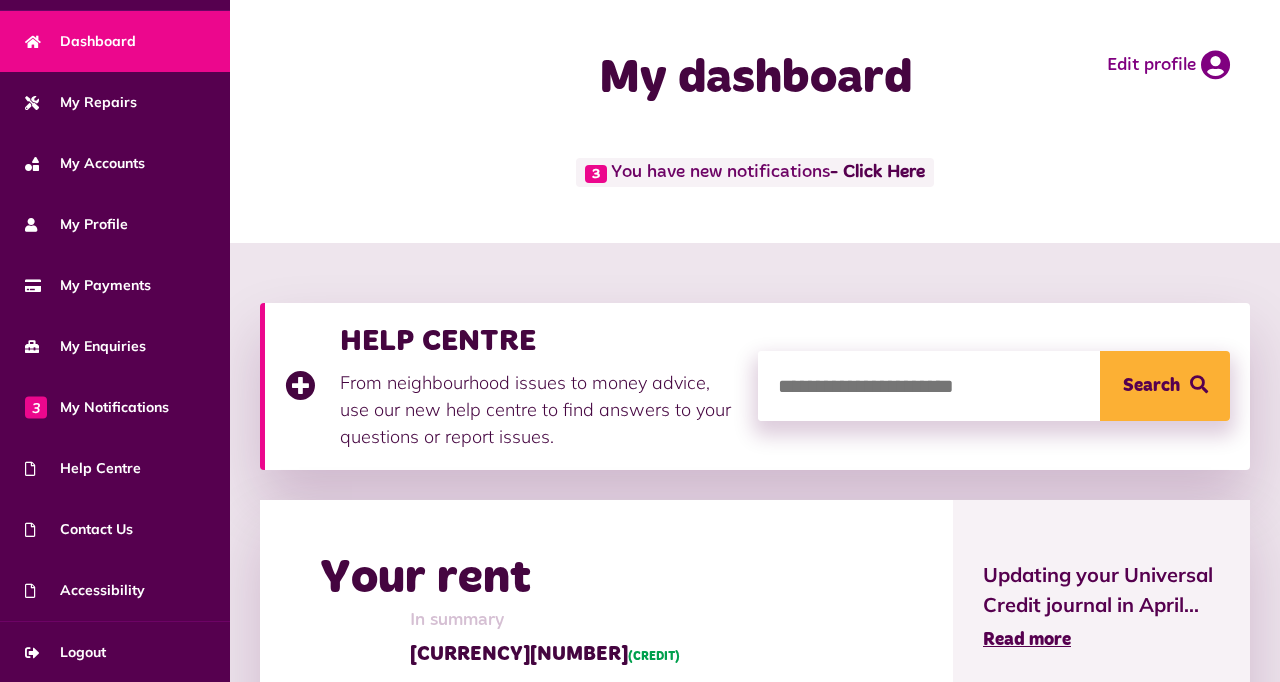 click on "Logout" at bounding box center [65, 652] 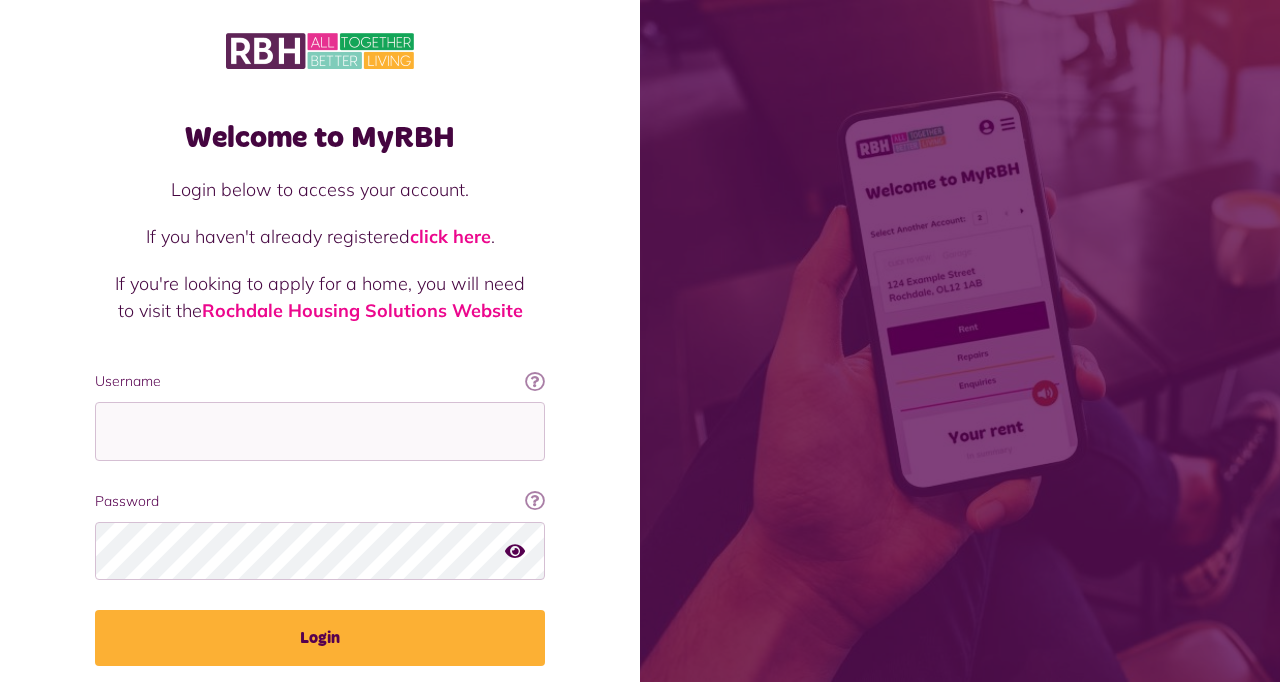 scroll, scrollTop: 0, scrollLeft: 0, axis: both 